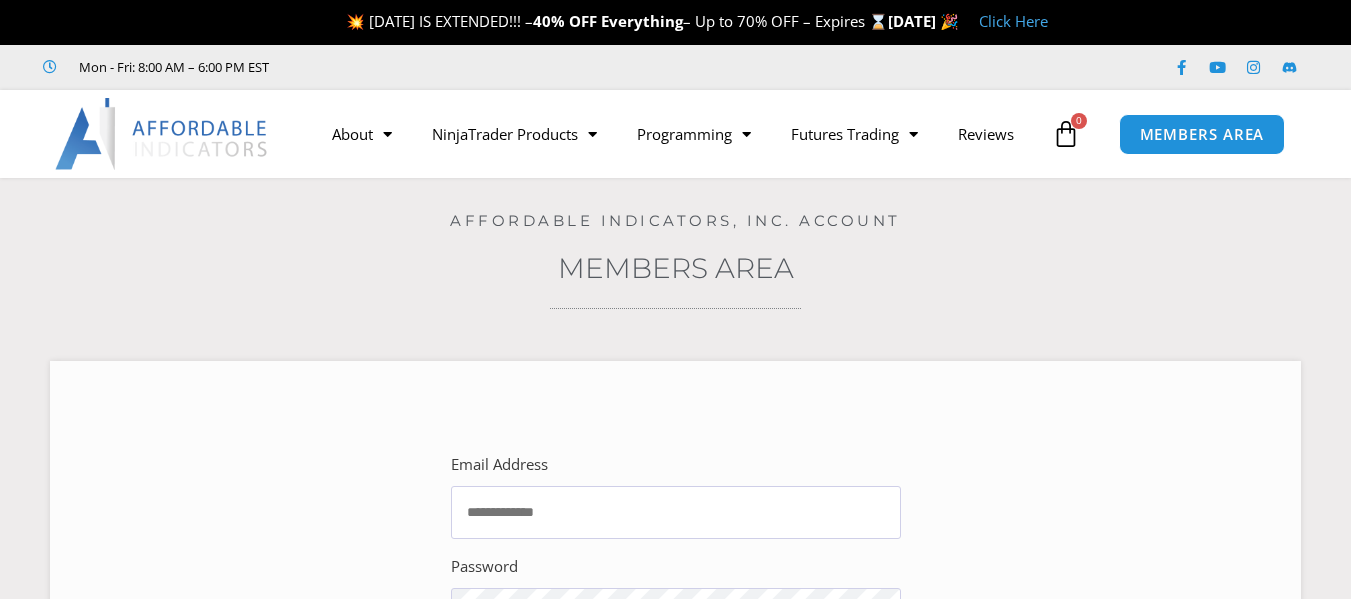 scroll, scrollTop: 0, scrollLeft: 0, axis: both 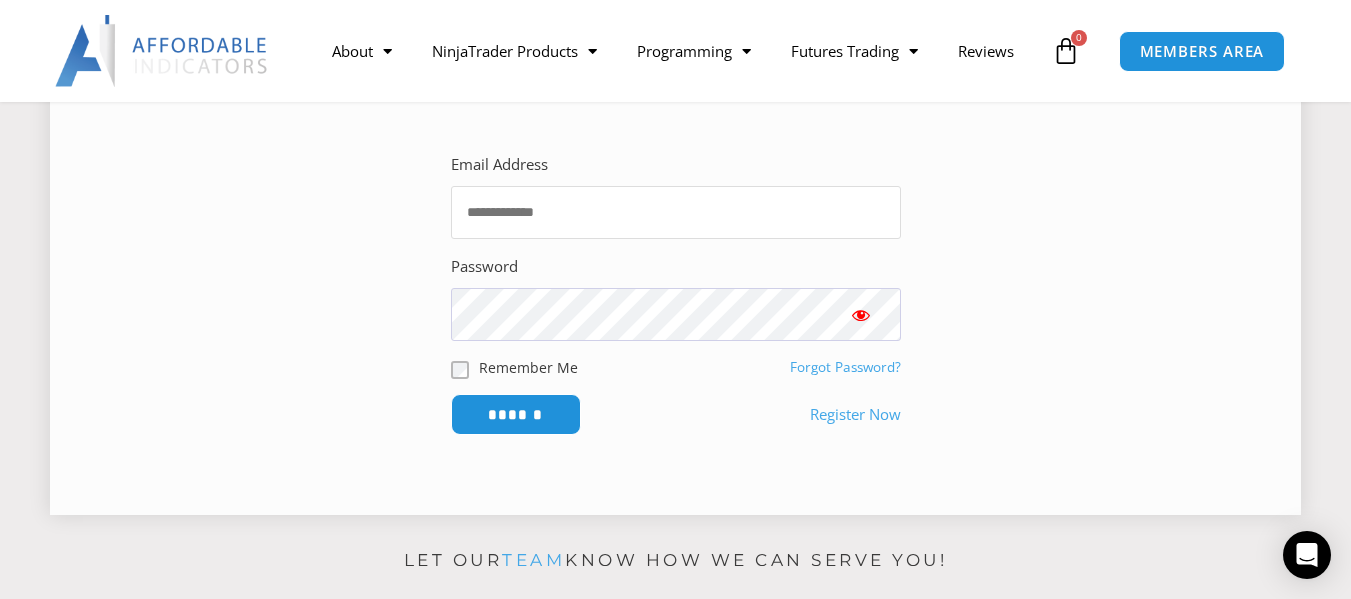 click on "Email Address" at bounding box center (676, 212) 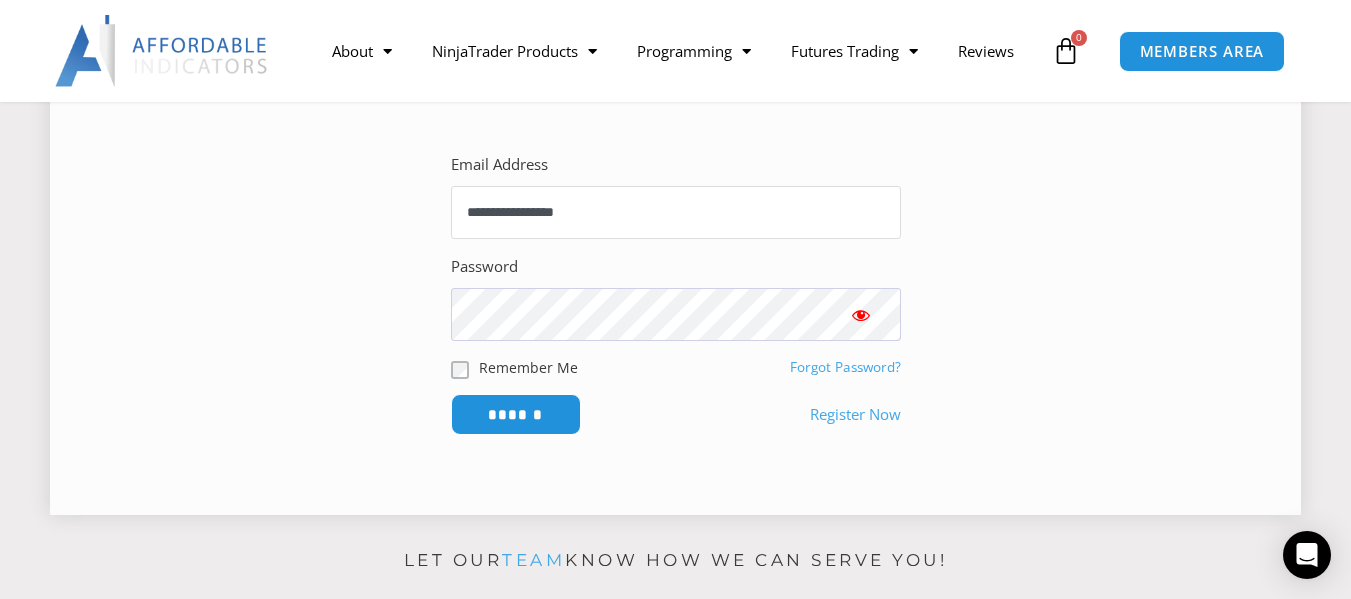 type on "**********" 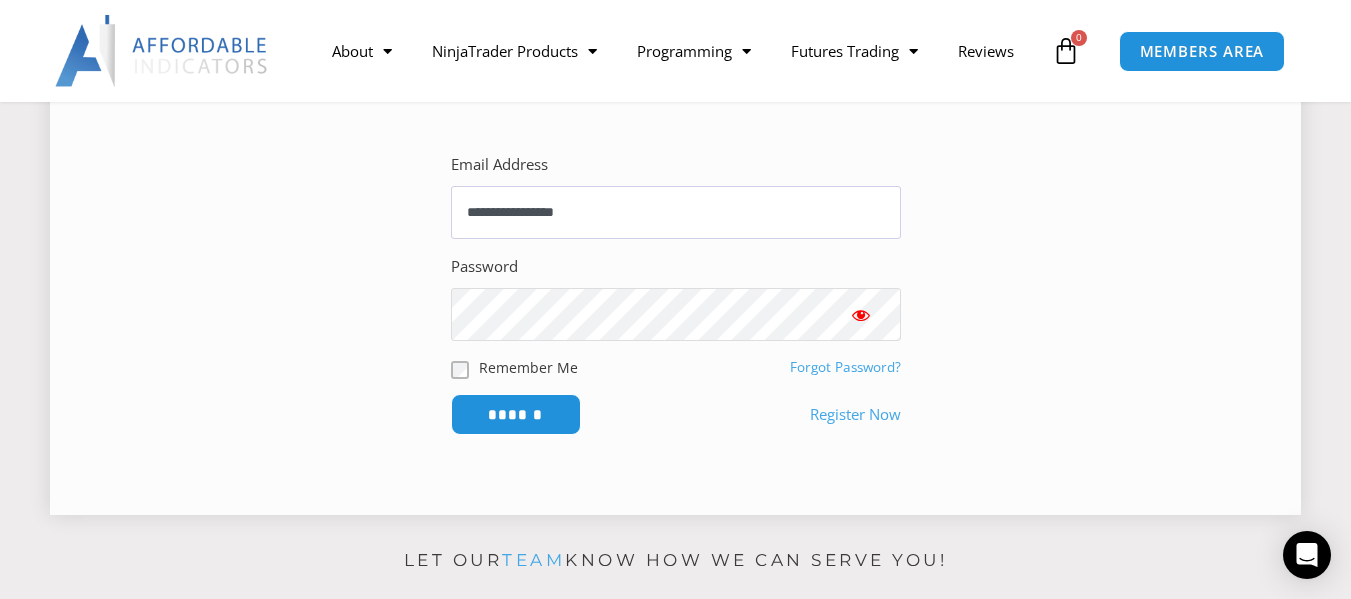 click on "******" at bounding box center [516, 414] 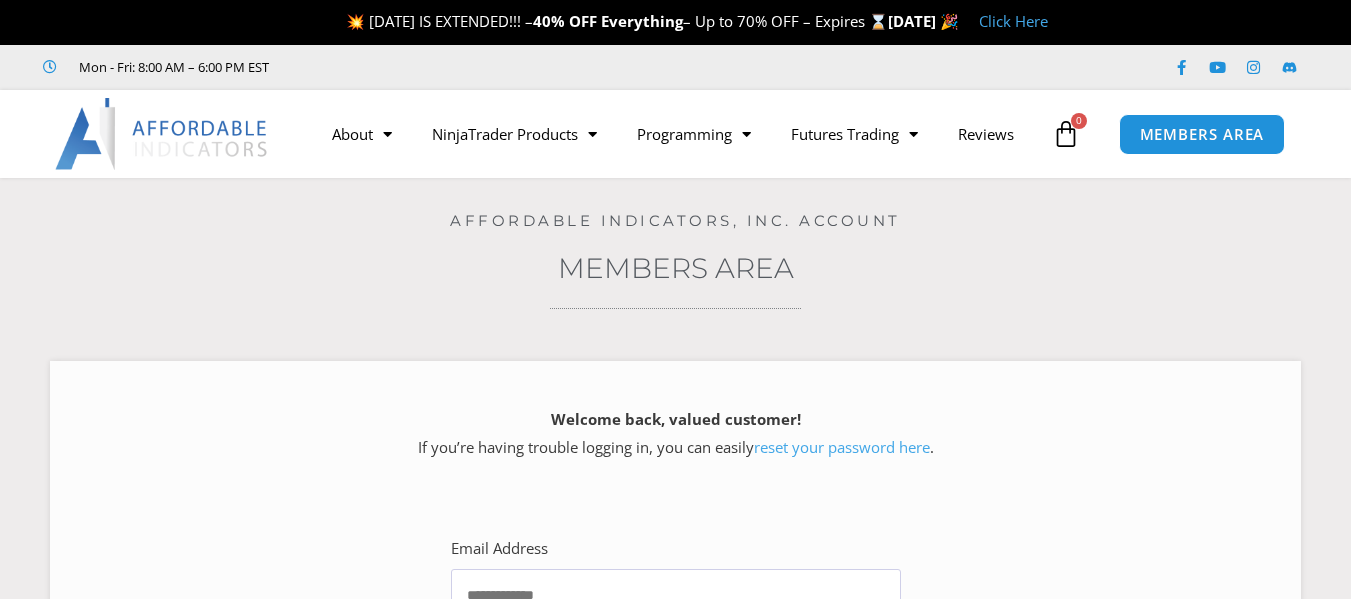 scroll, scrollTop: 0, scrollLeft: 0, axis: both 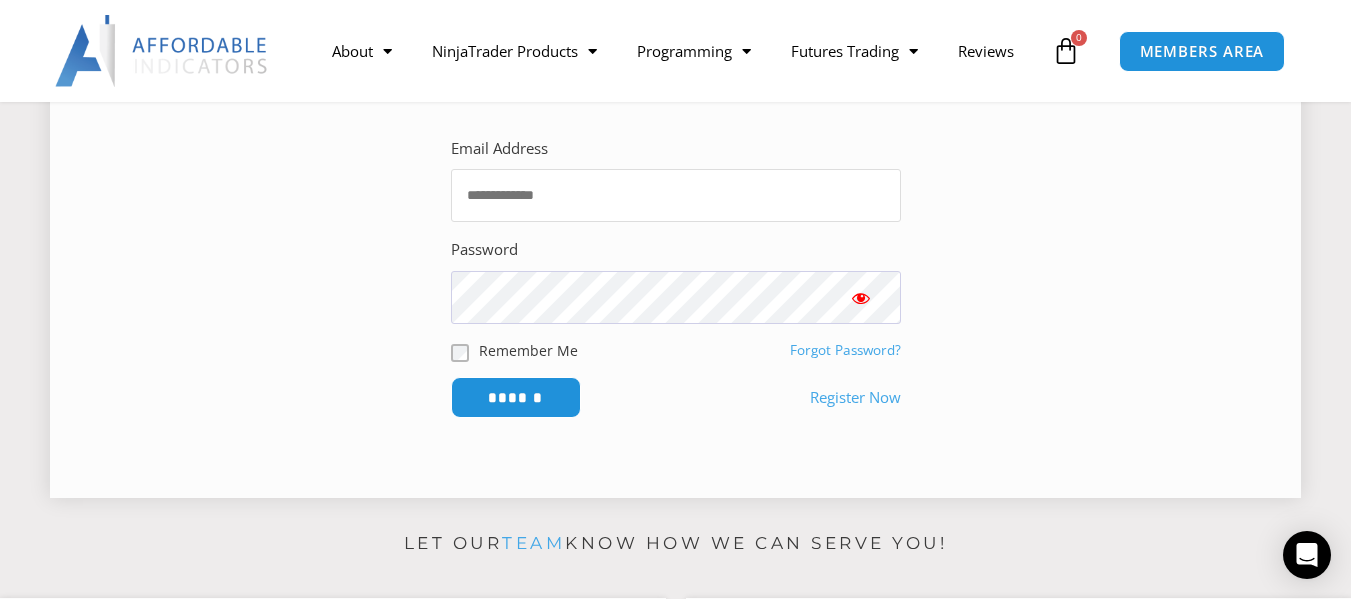 click on "Email Address" at bounding box center (676, 195) 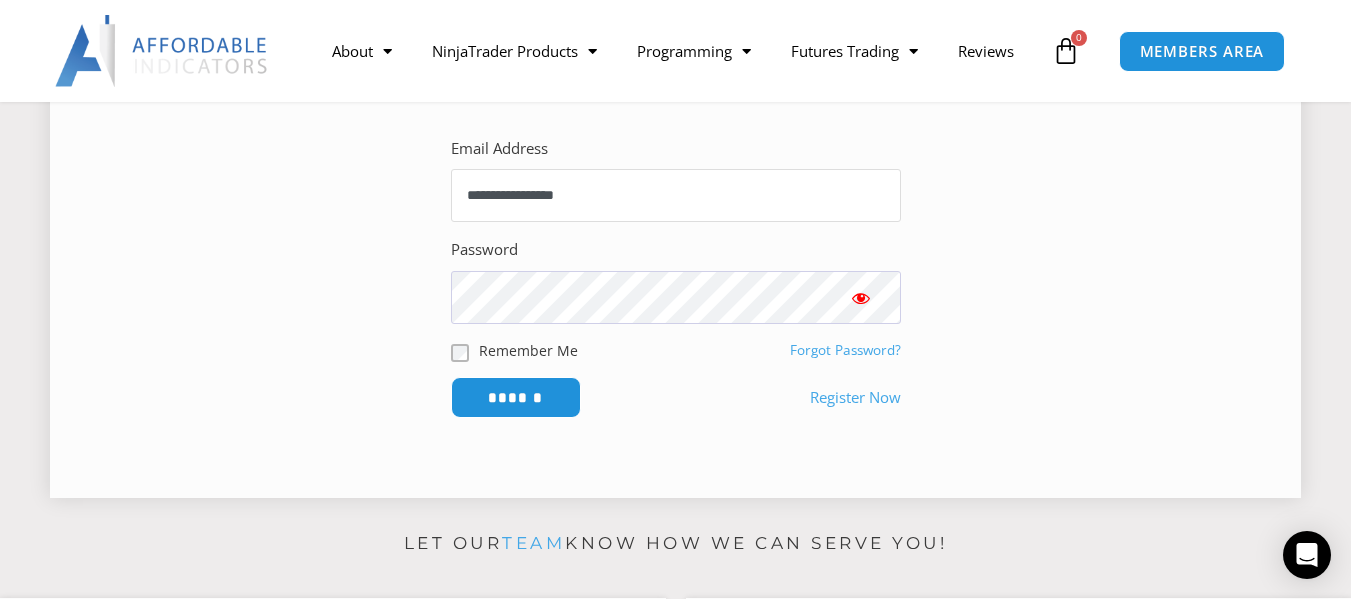 type on "**********" 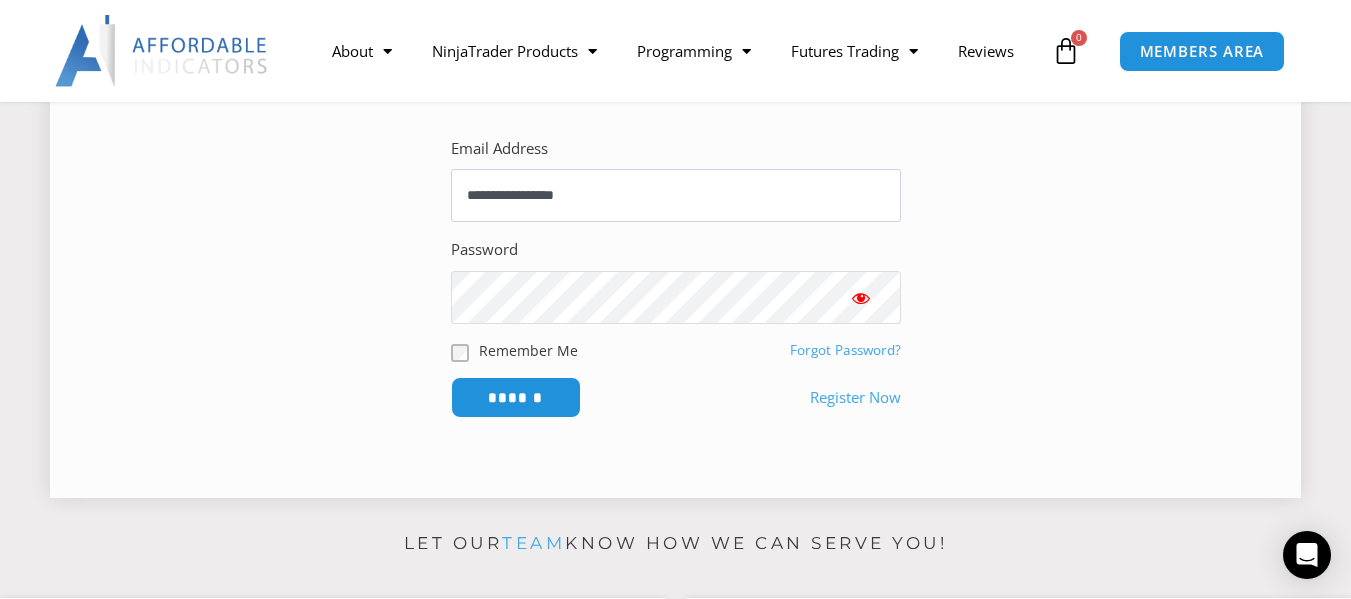 click on "******" at bounding box center (516, 397) 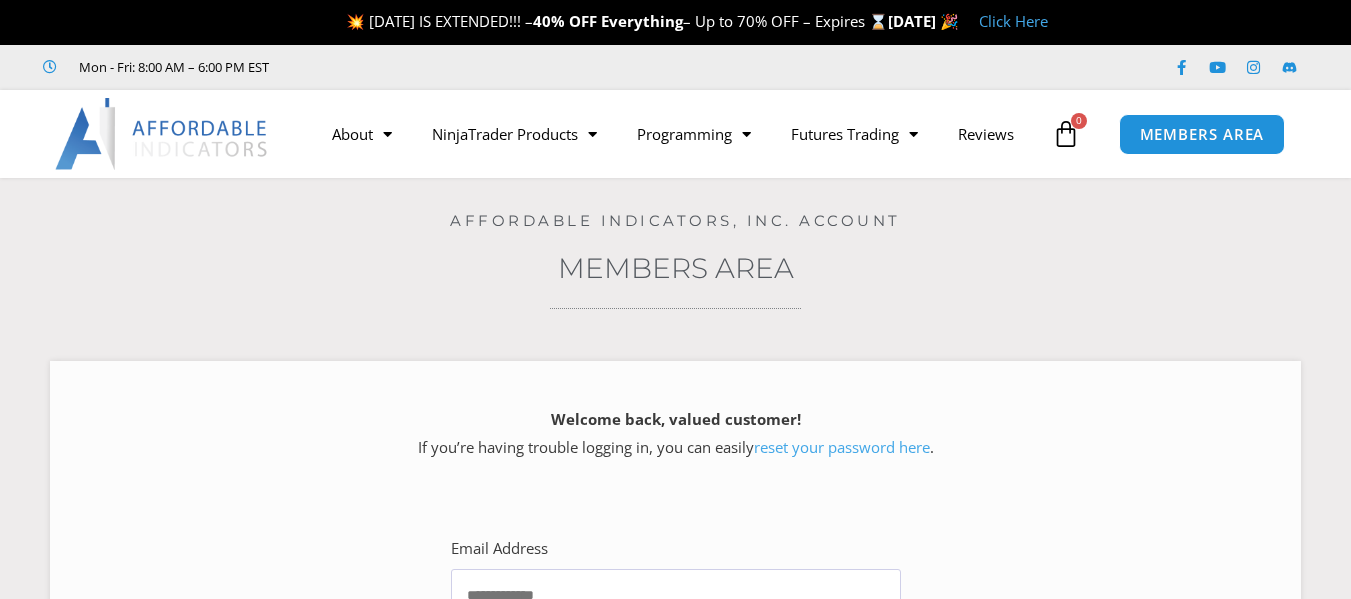 scroll, scrollTop: 0, scrollLeft: 0, axis: both 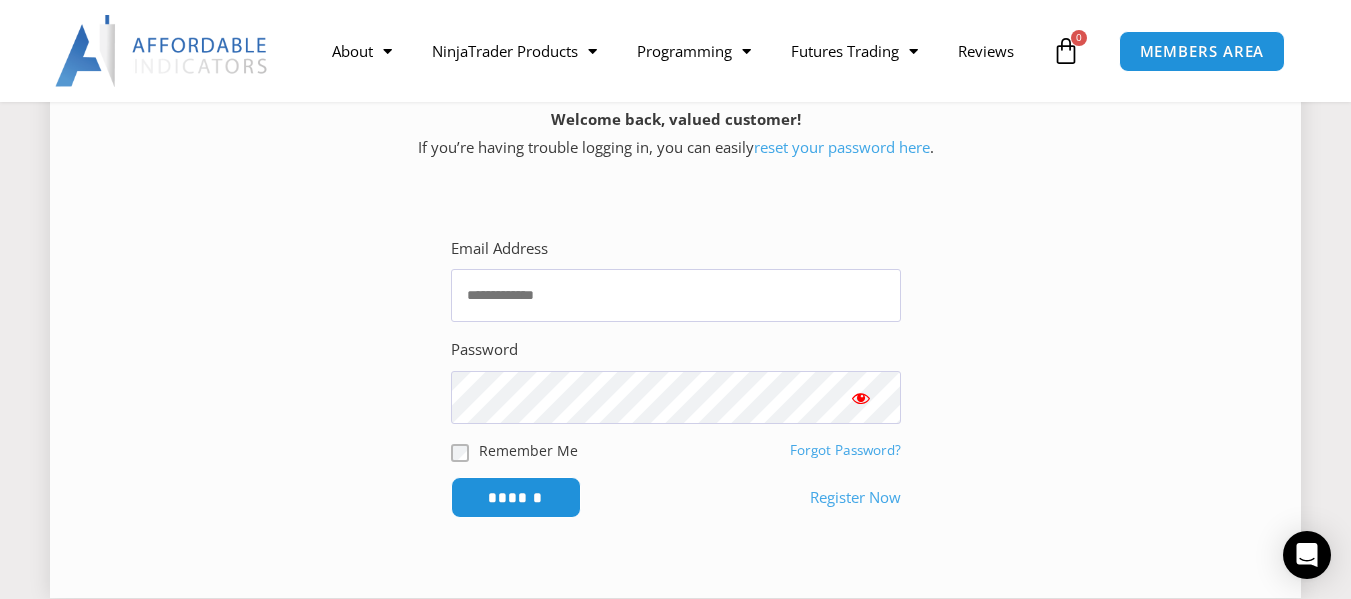 click on "reset your password here" at bounding box center (842, 147) 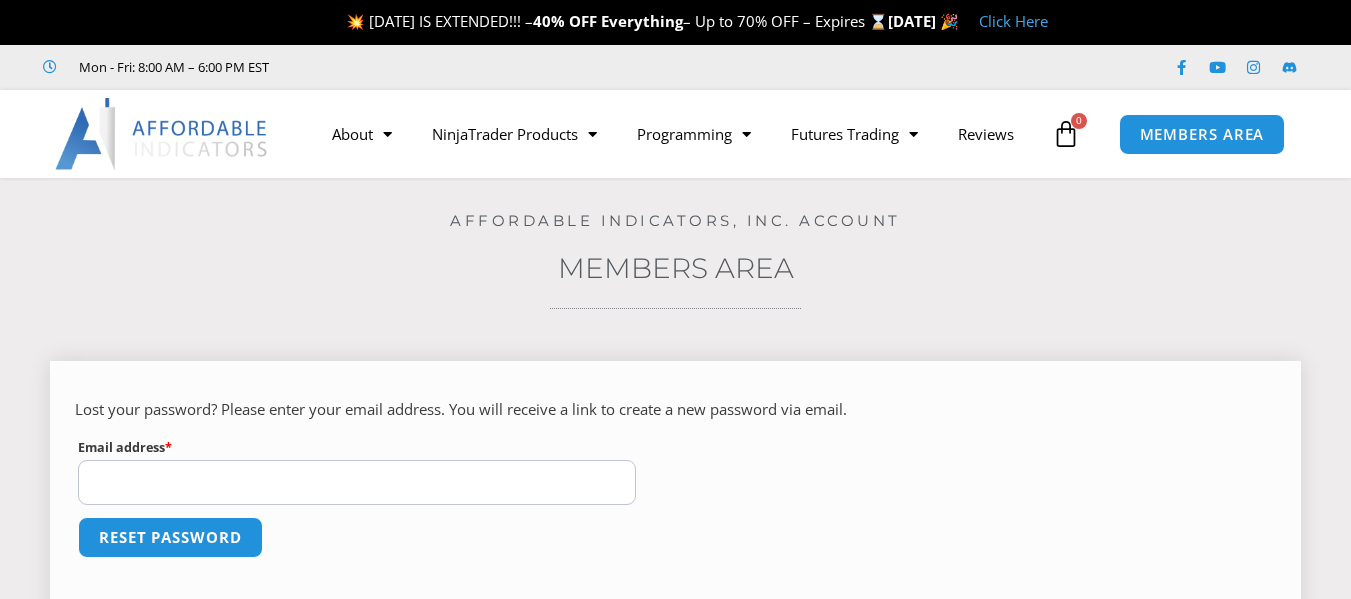 scroll, scrollTop: 0, scrollLeft: 0, axis: both 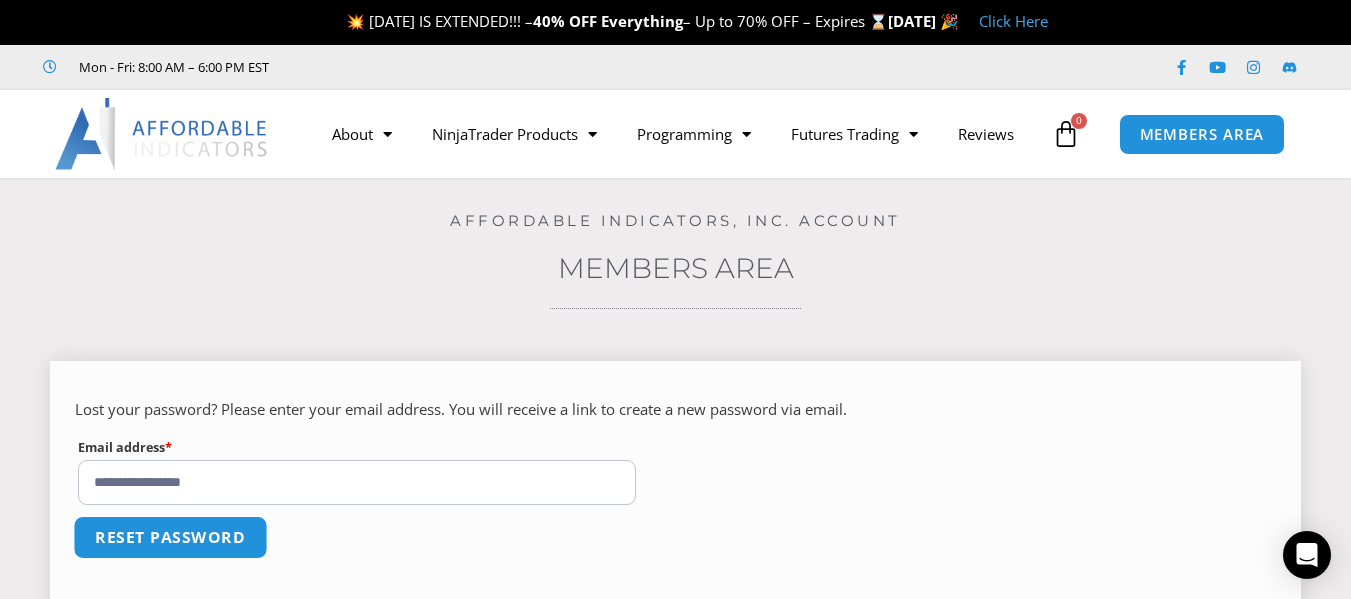 type on "**********" 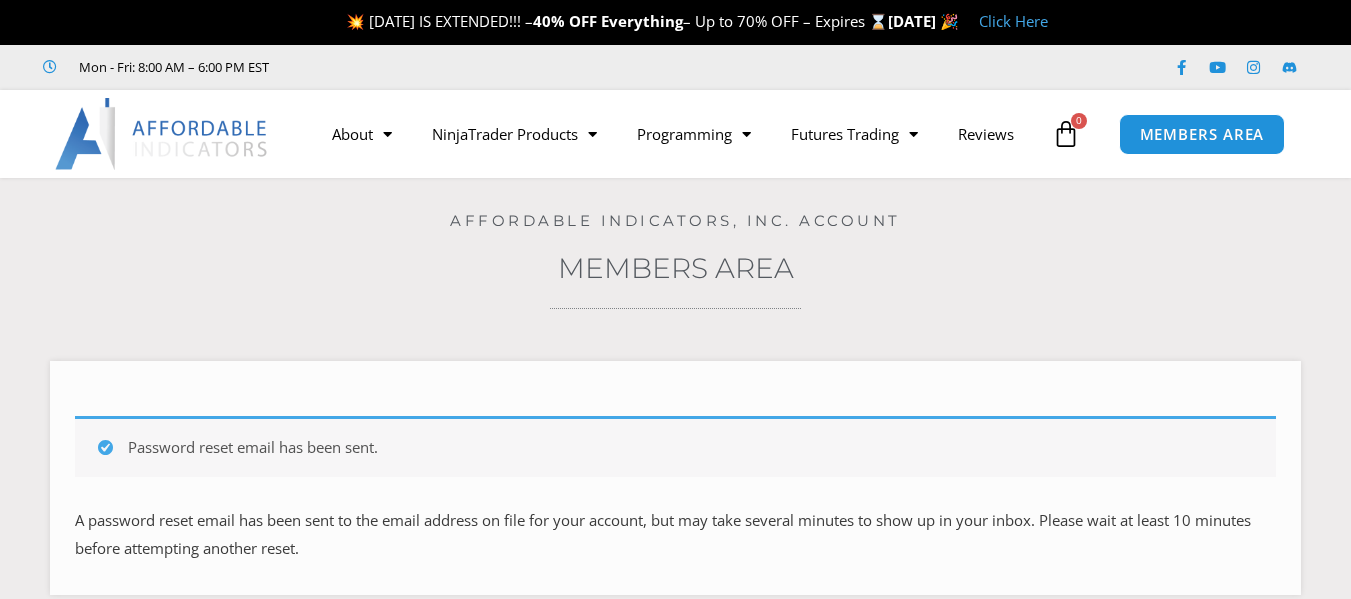 scroll, scrollTop: 0, scrollLeft: 0, axis: both 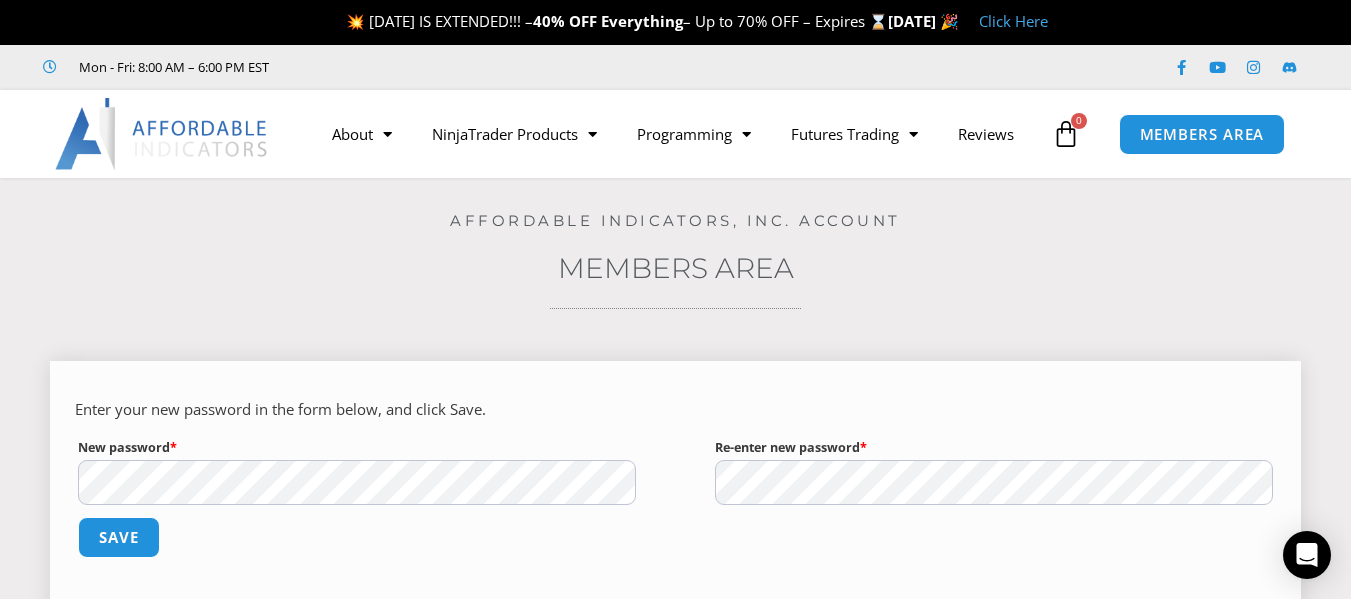 click on "Save" at bounding box center (119, 537) 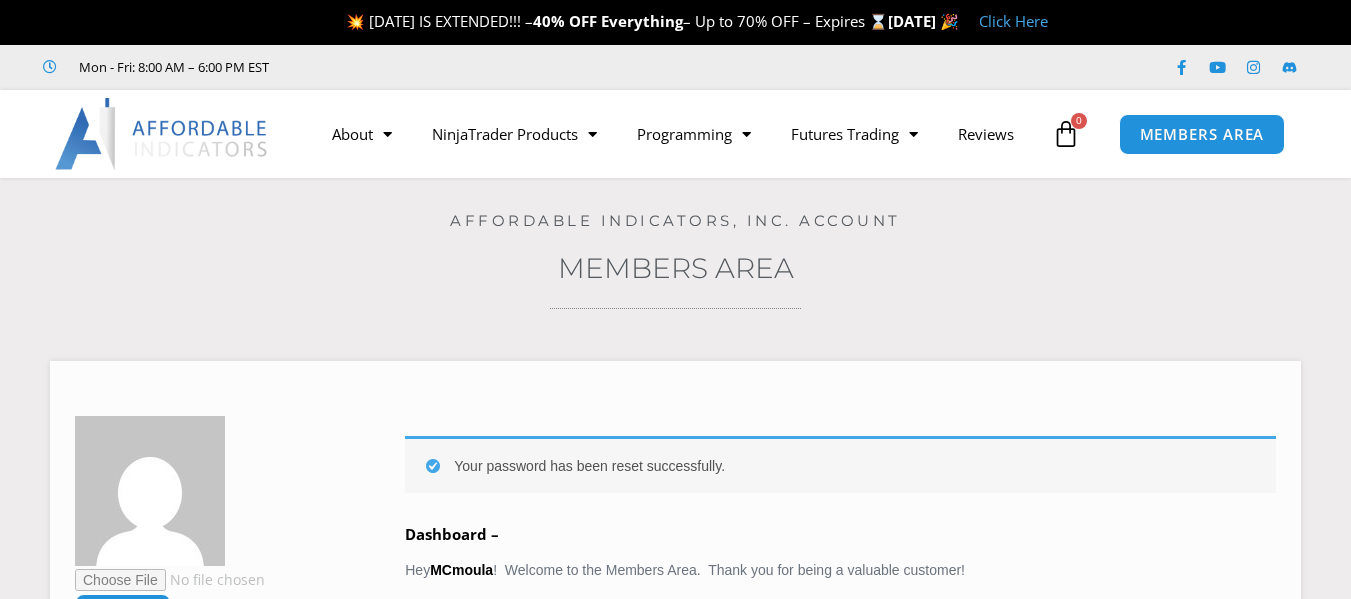 scroll, scrollTop: 0, scrollLeft: 0, axis: both 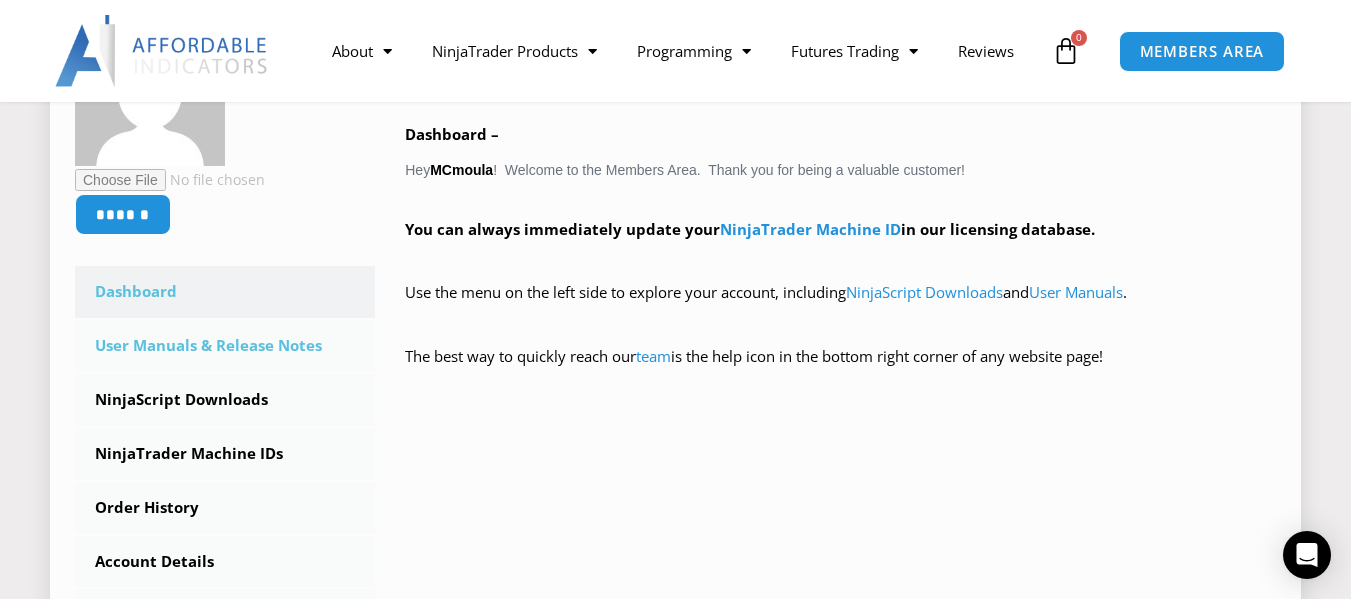 click on "User Manuals & Release Notes" at bounding box center (225, 346) 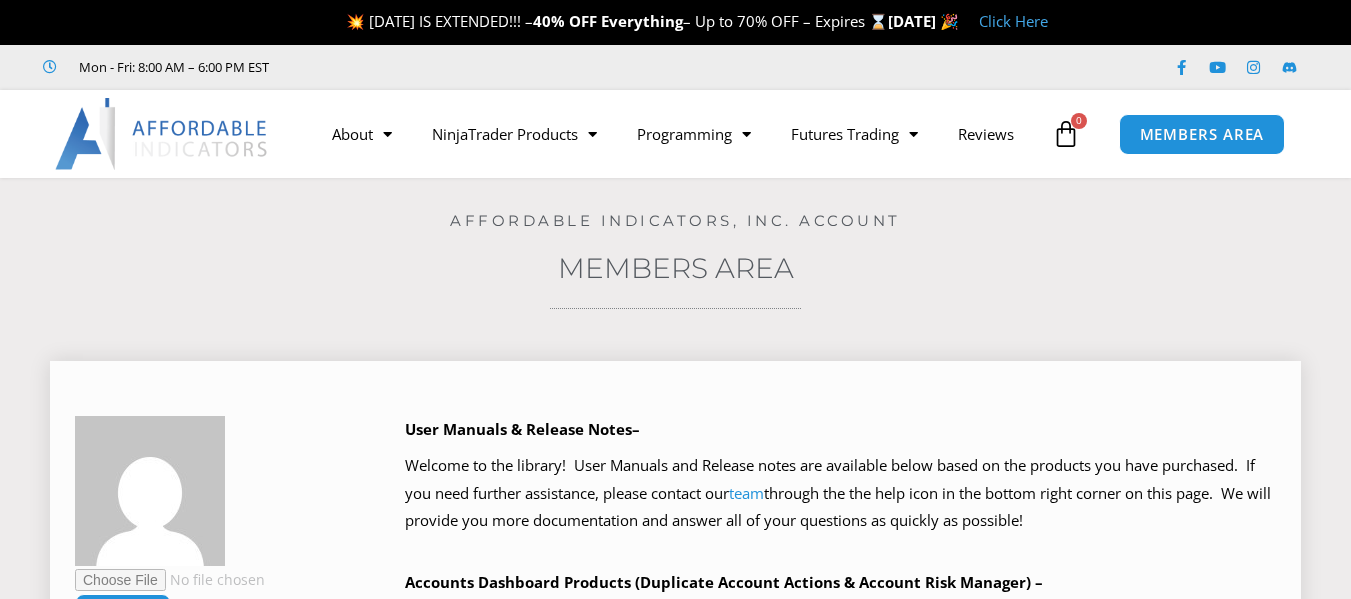 scroll, scrollTop: 0, scrollLeft: 0, axis: both 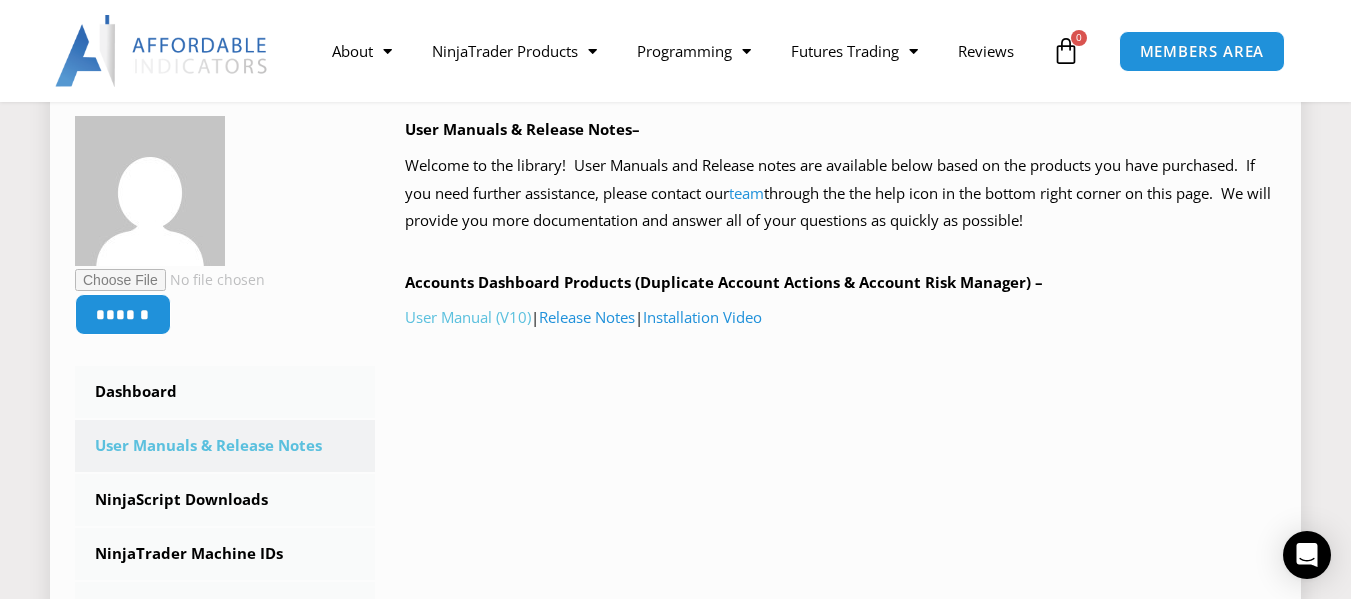 click on "User Manual (V10)" at bounding box center [468, 317] 